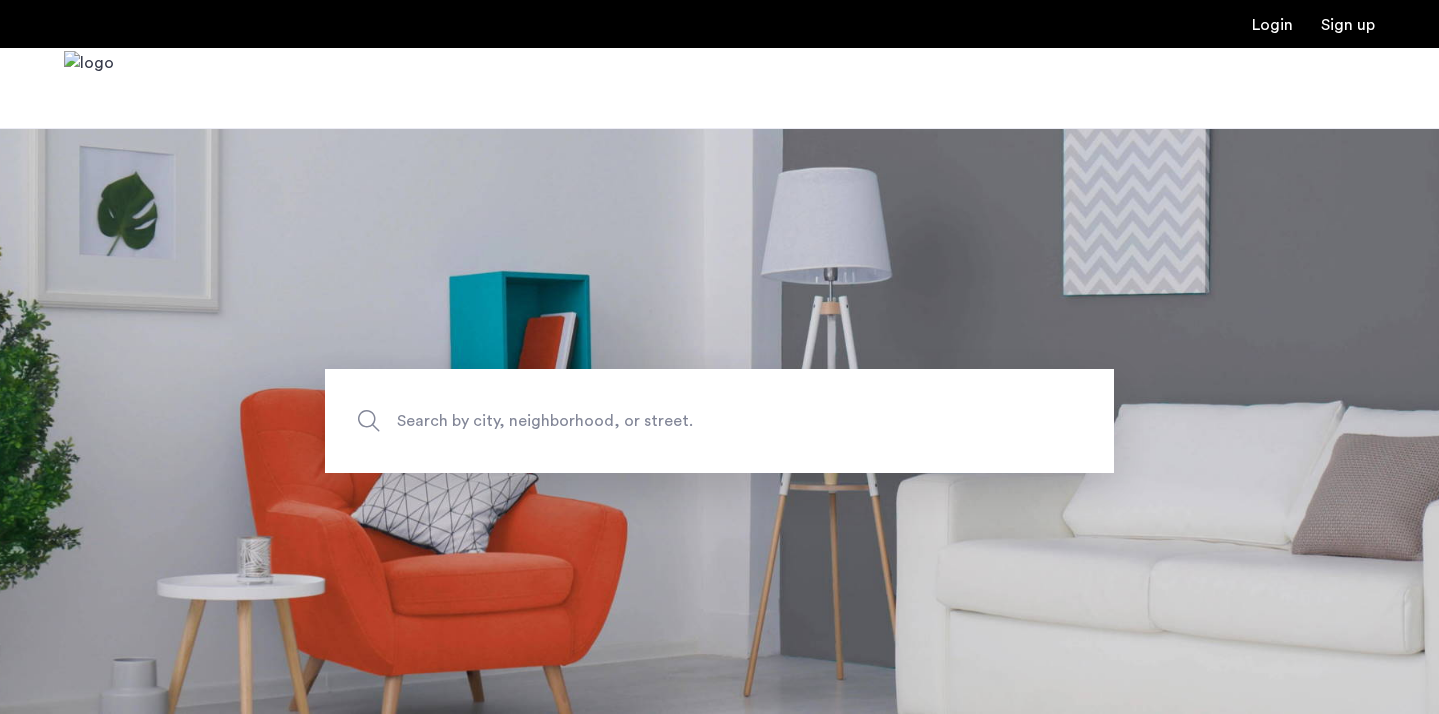 scroll, scrollTop: 0, scrollLeft: 0, axis: both 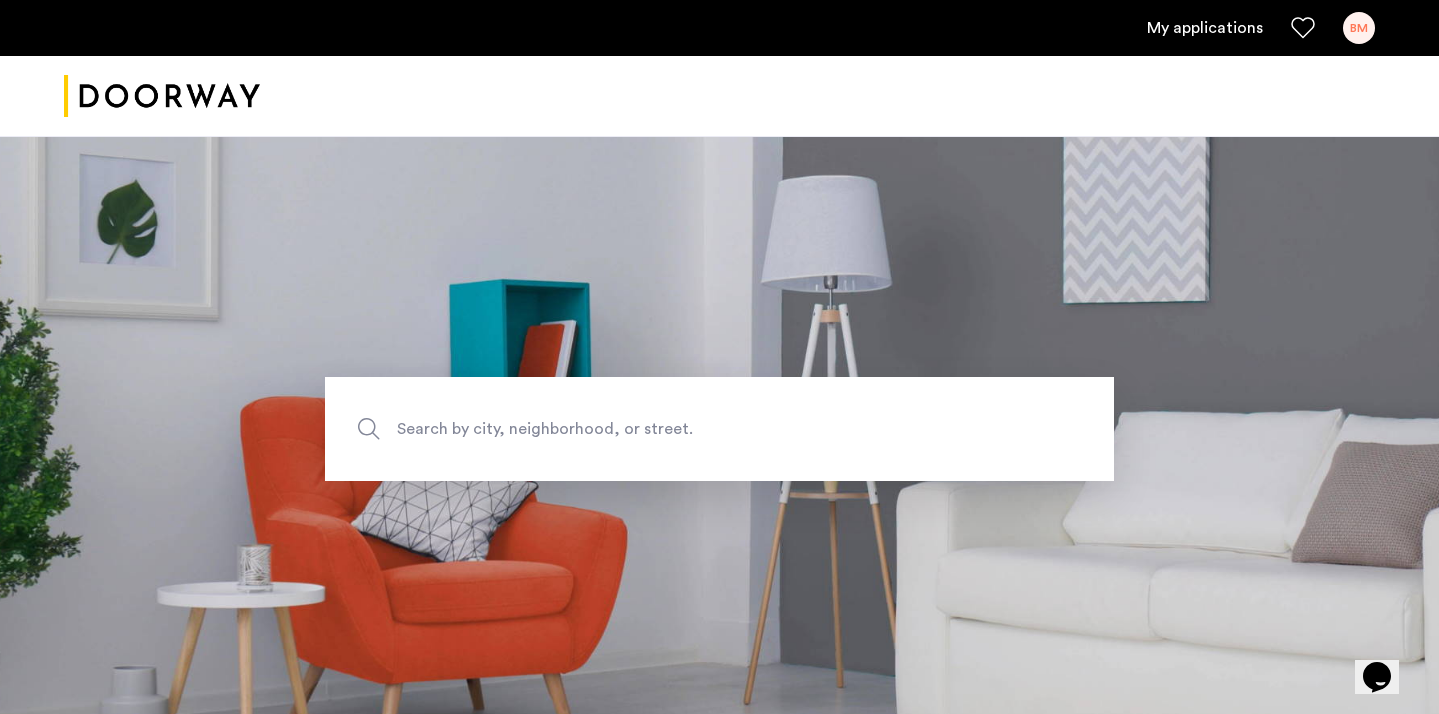 click on "My applications" at bounding box center [1205, 28] 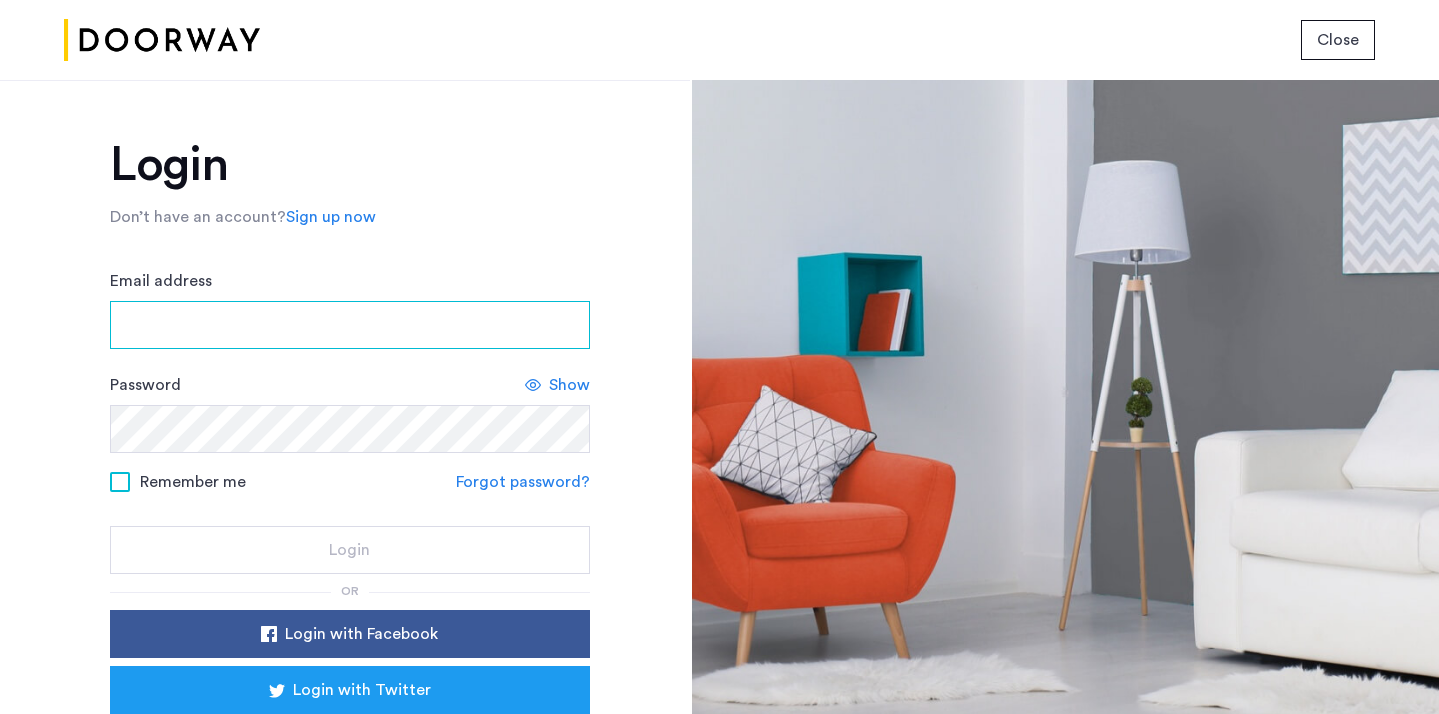 type on "**********" 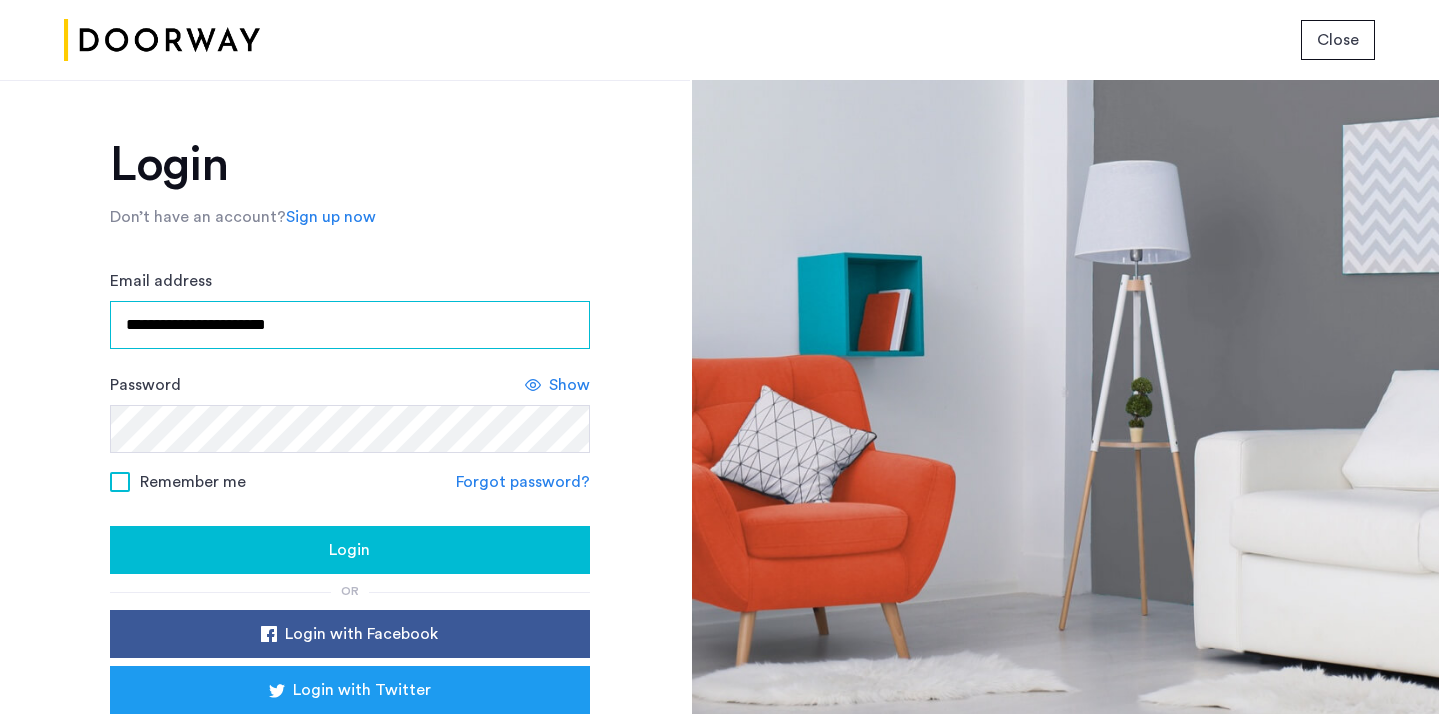 click on "**********" at bounding box center (350, 325) 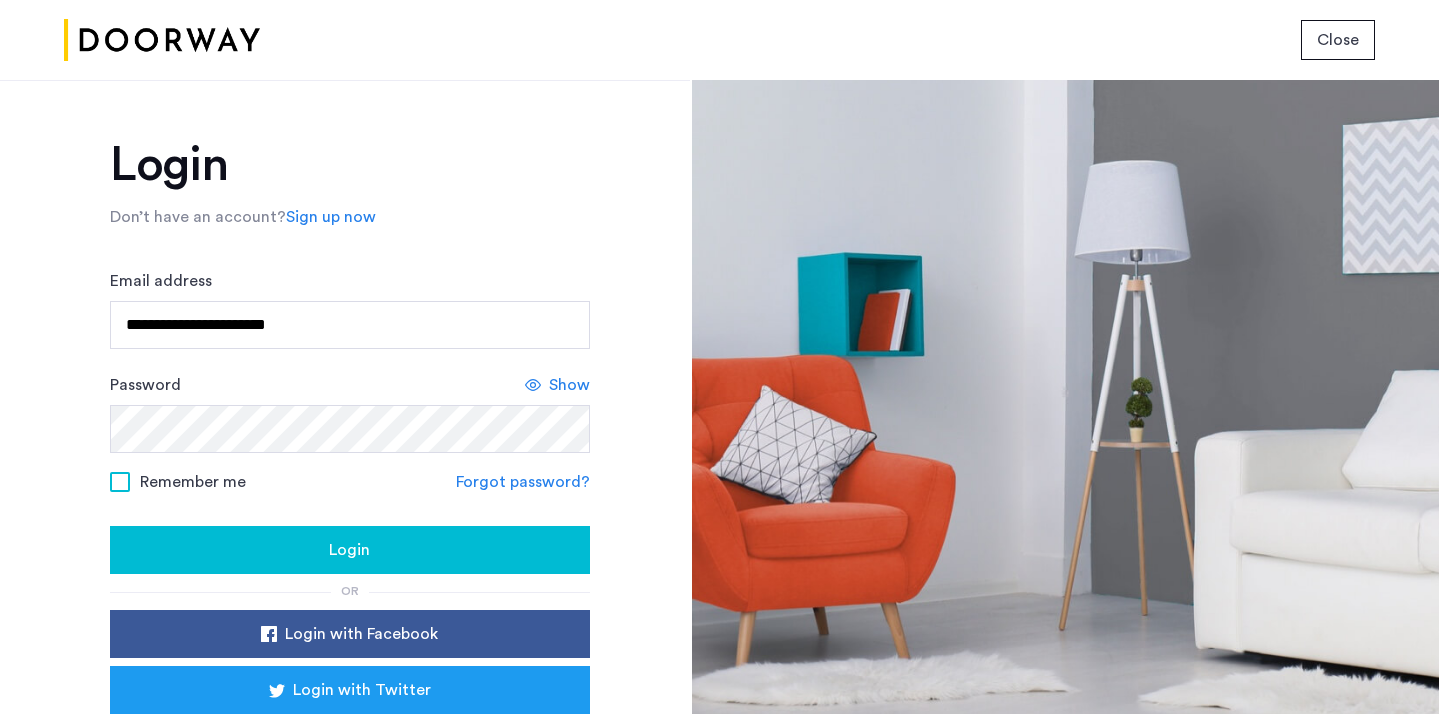 click on "Login" 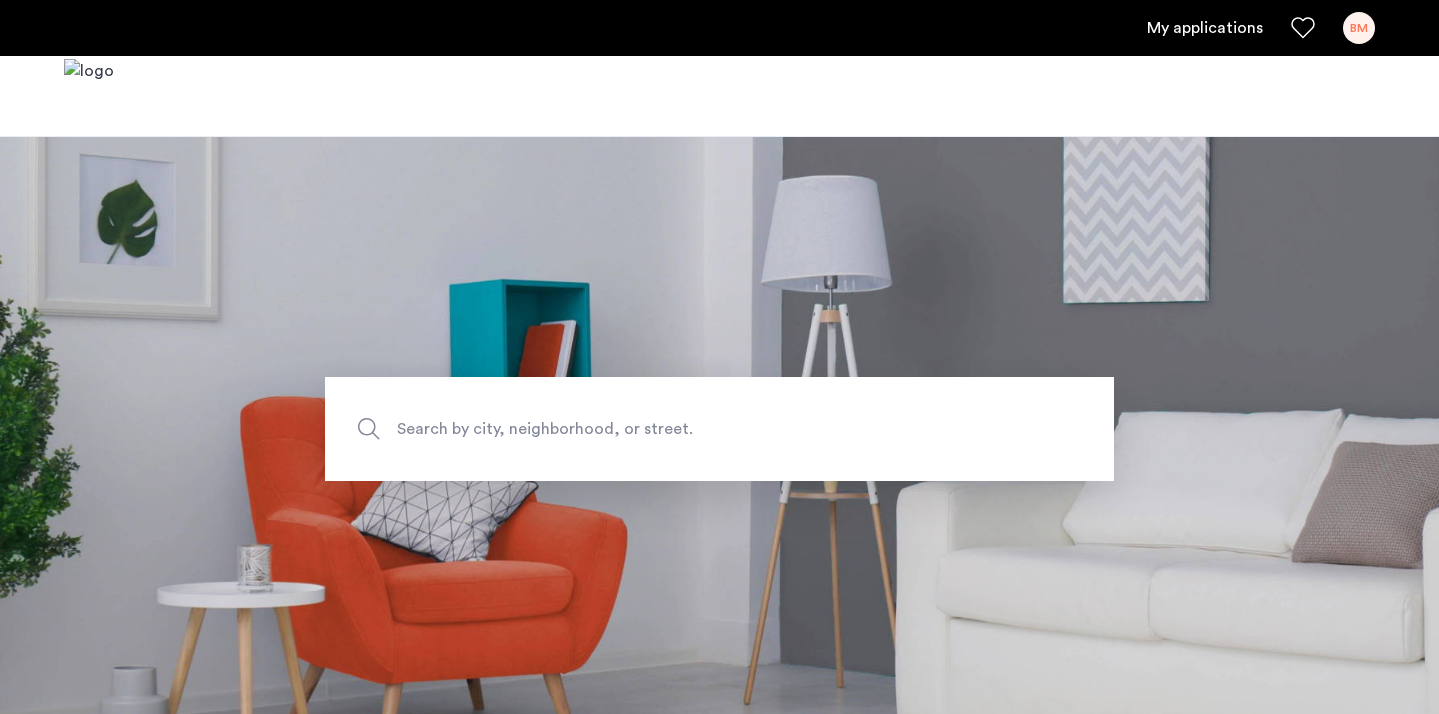 scroll, scrollTop: 0, scrollLeft: 0, axis: both 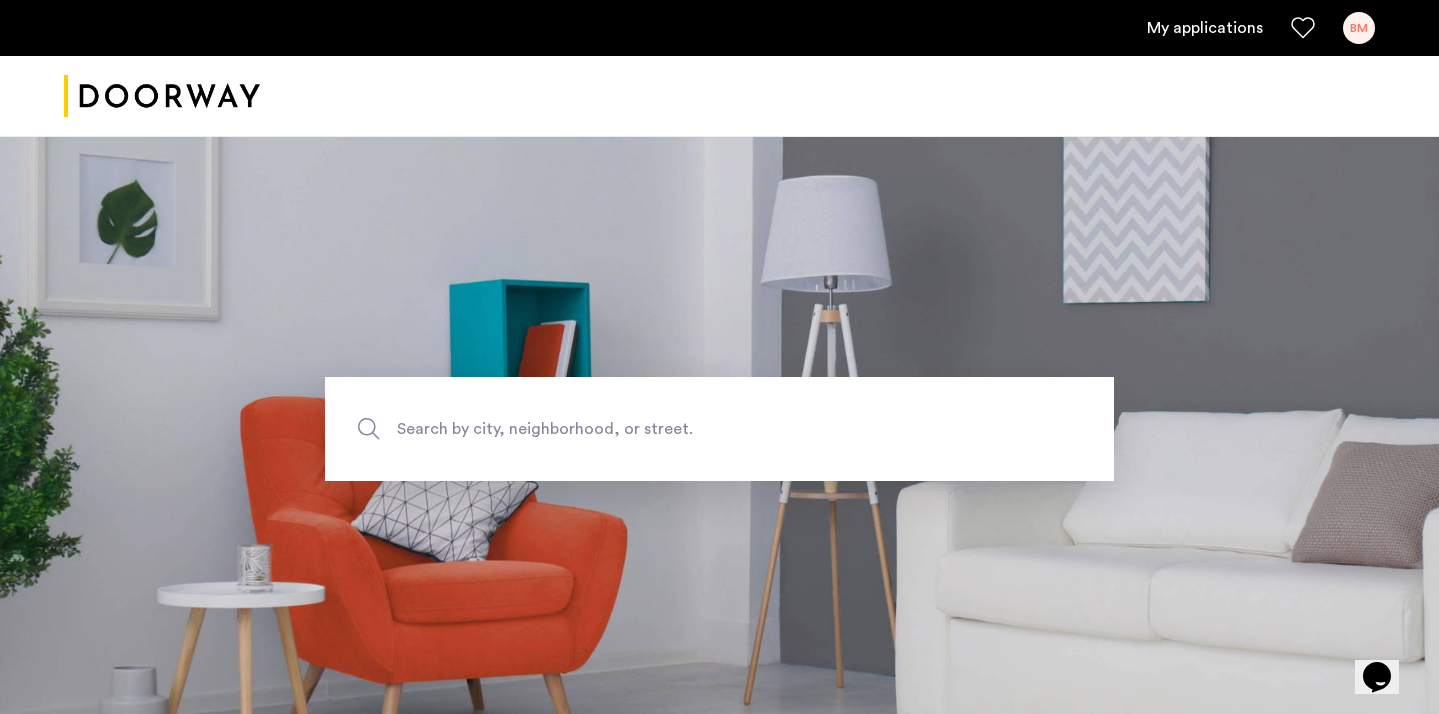 click on "My applications" at bounding box center [1205, 28] 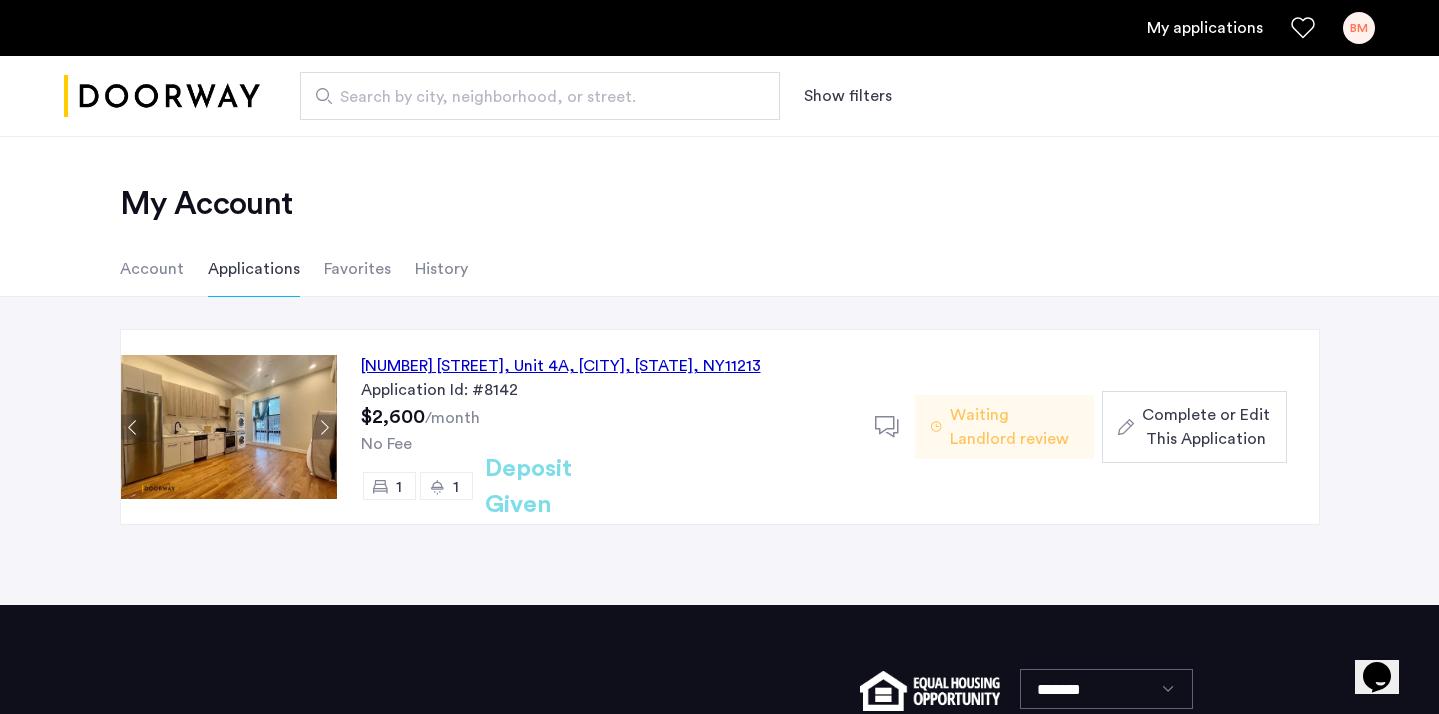 click on "[NUMBER] [STREET], Unit 4A, [CITY] , [STATE]  [POSTAL_CODE]" 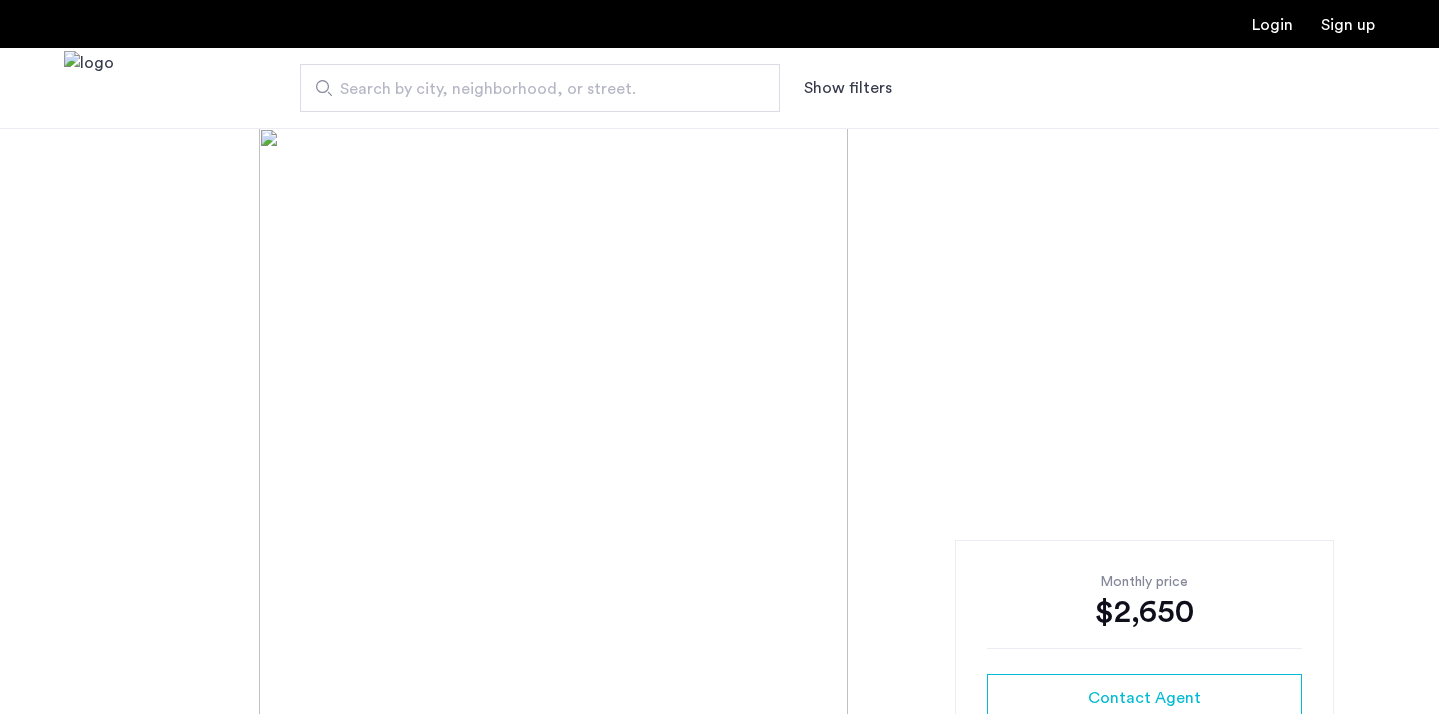 scroll, scrollTop: 0, scrollLeft: 0, axis: both 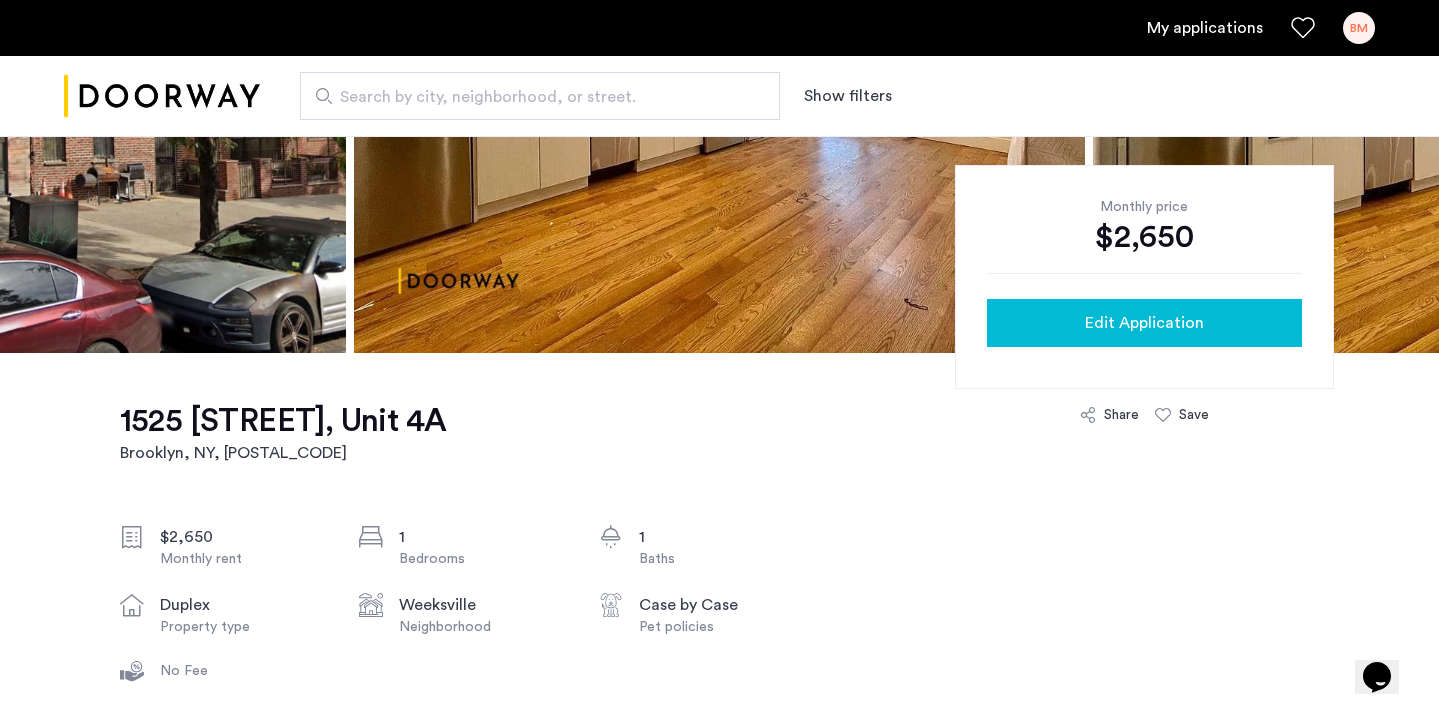click on "Edit Application" 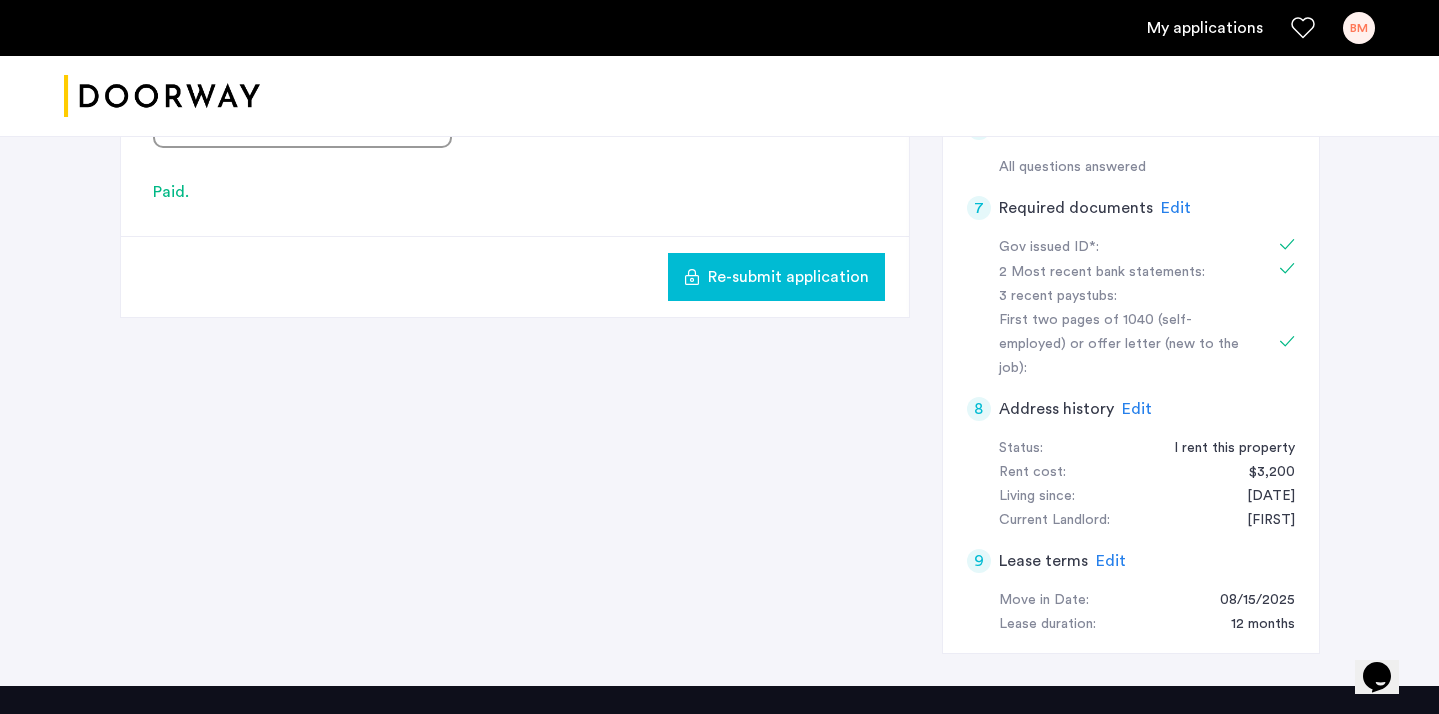 scroll, scrollTop: 794, scrollLeft: 0, axis: vertical 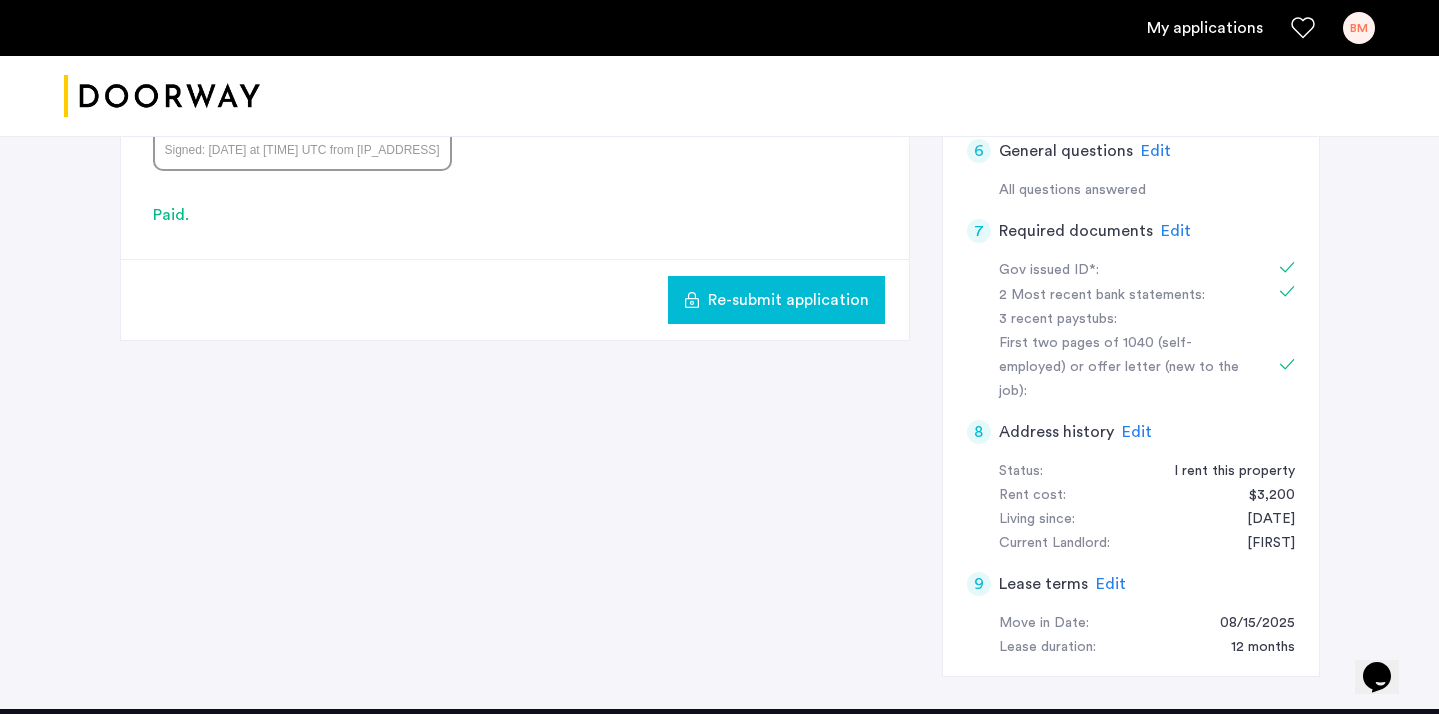 click on "Edit" 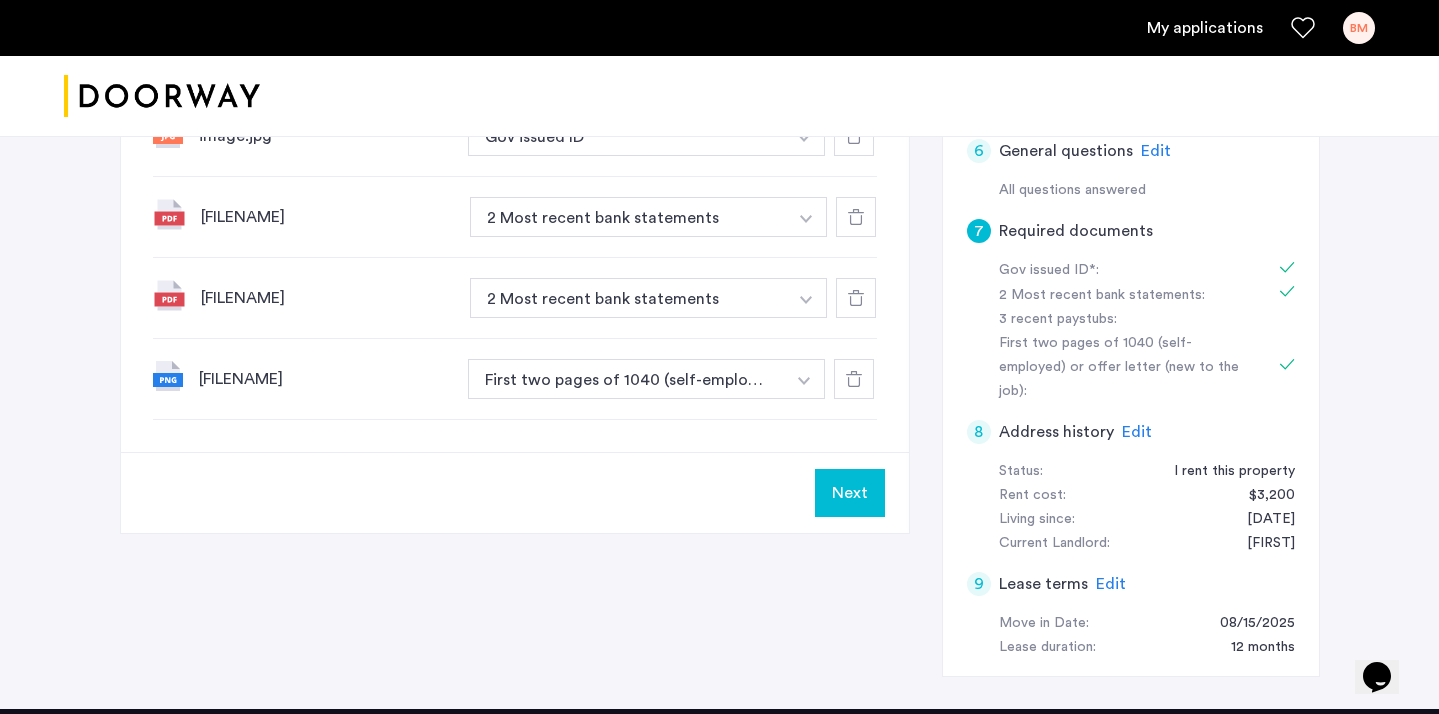 scroll, scrollTop: 763, scrollLeft: 0, axis: vertical 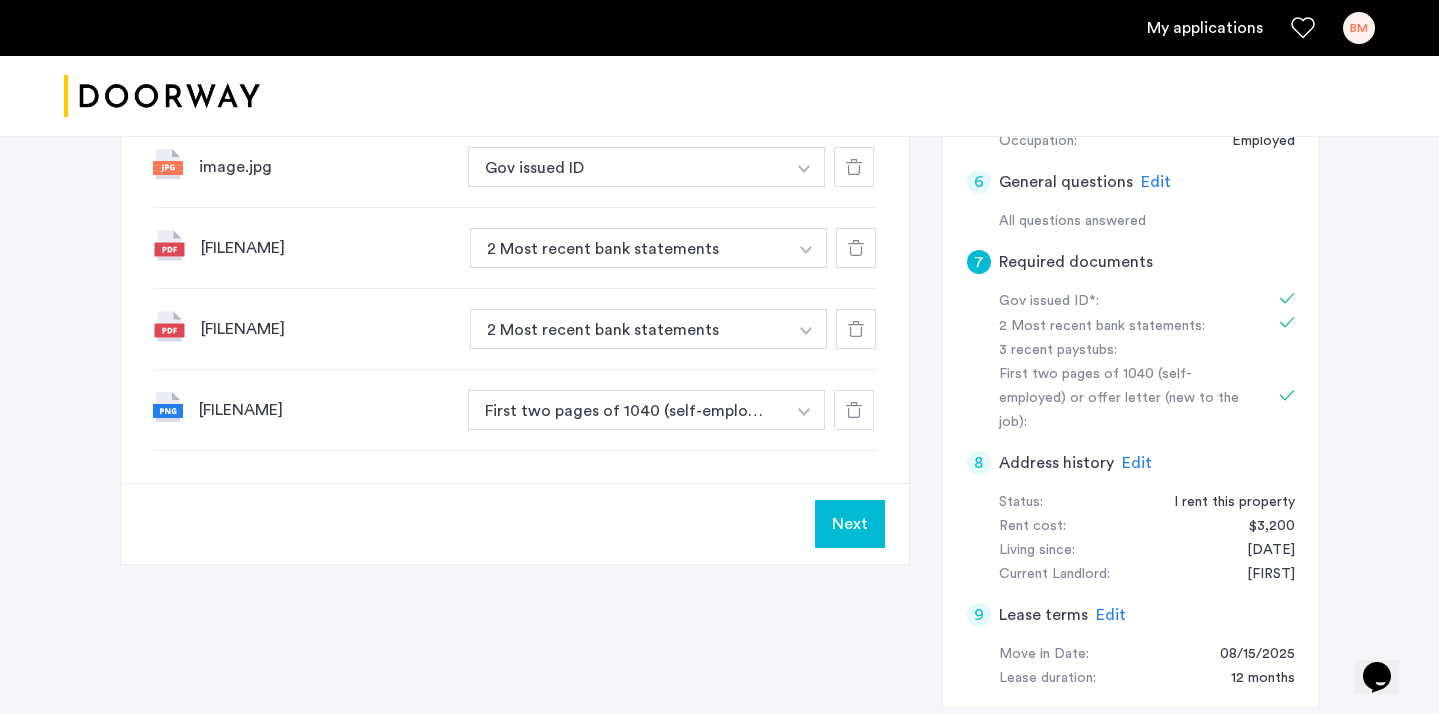 click at bounding box center (804, 167) 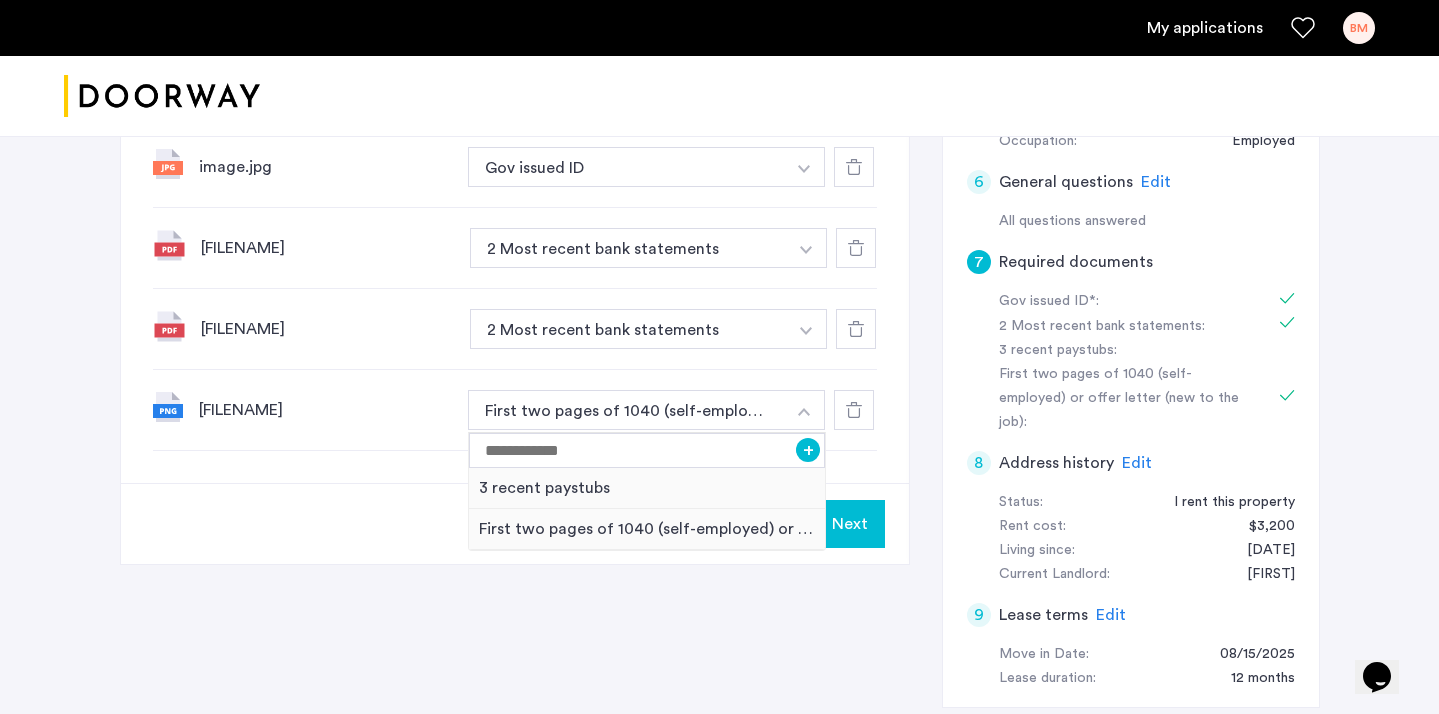 click 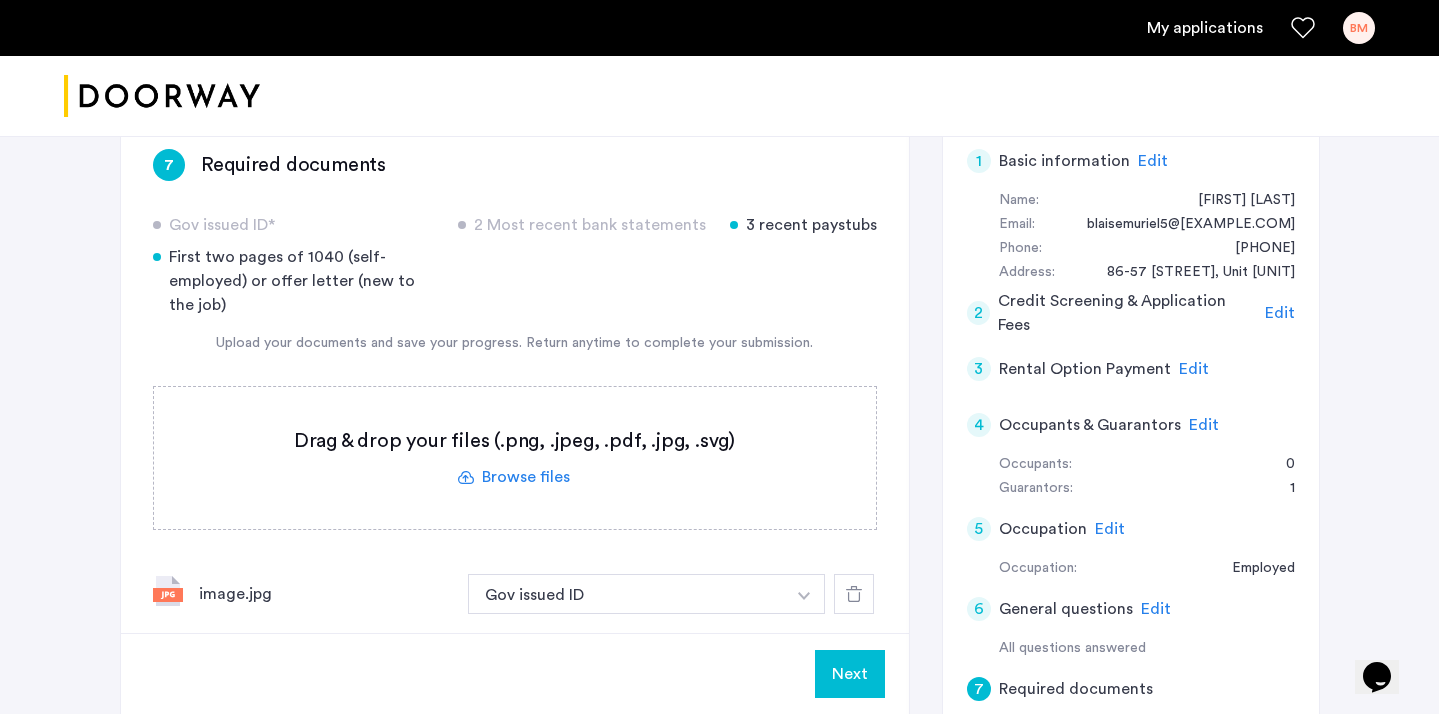 scroll, scrollTop: 297, scrollLeft: 0, axis: vertical 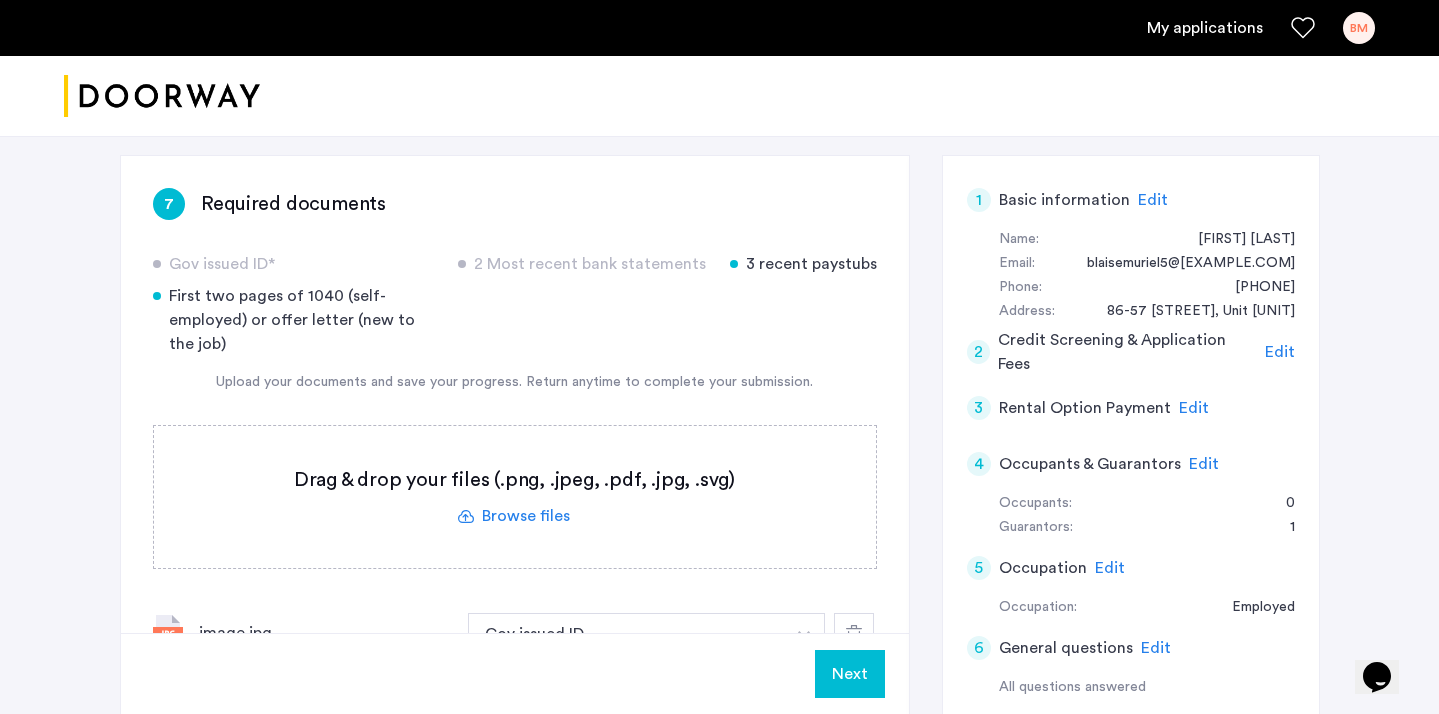 click 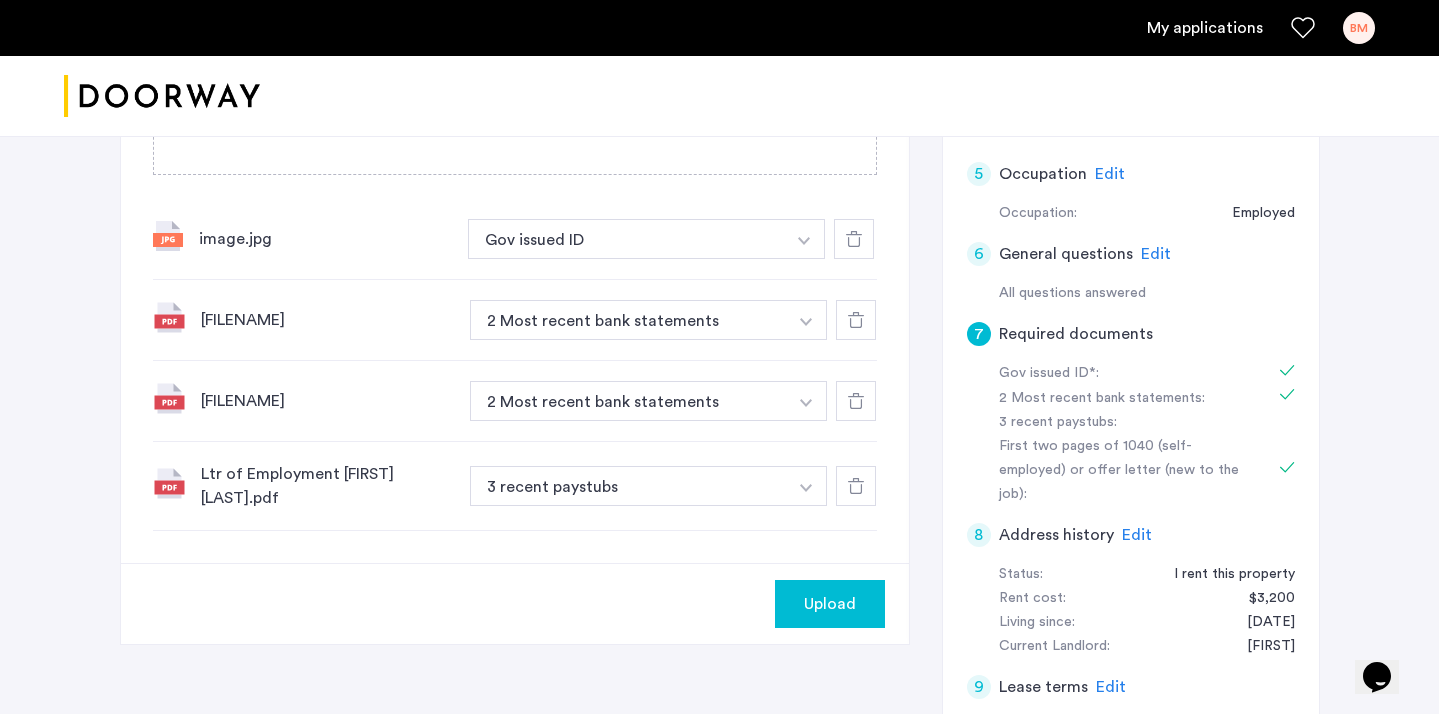 scroll, scrollTop: 713, scrollLeft: 0, axis: vertical 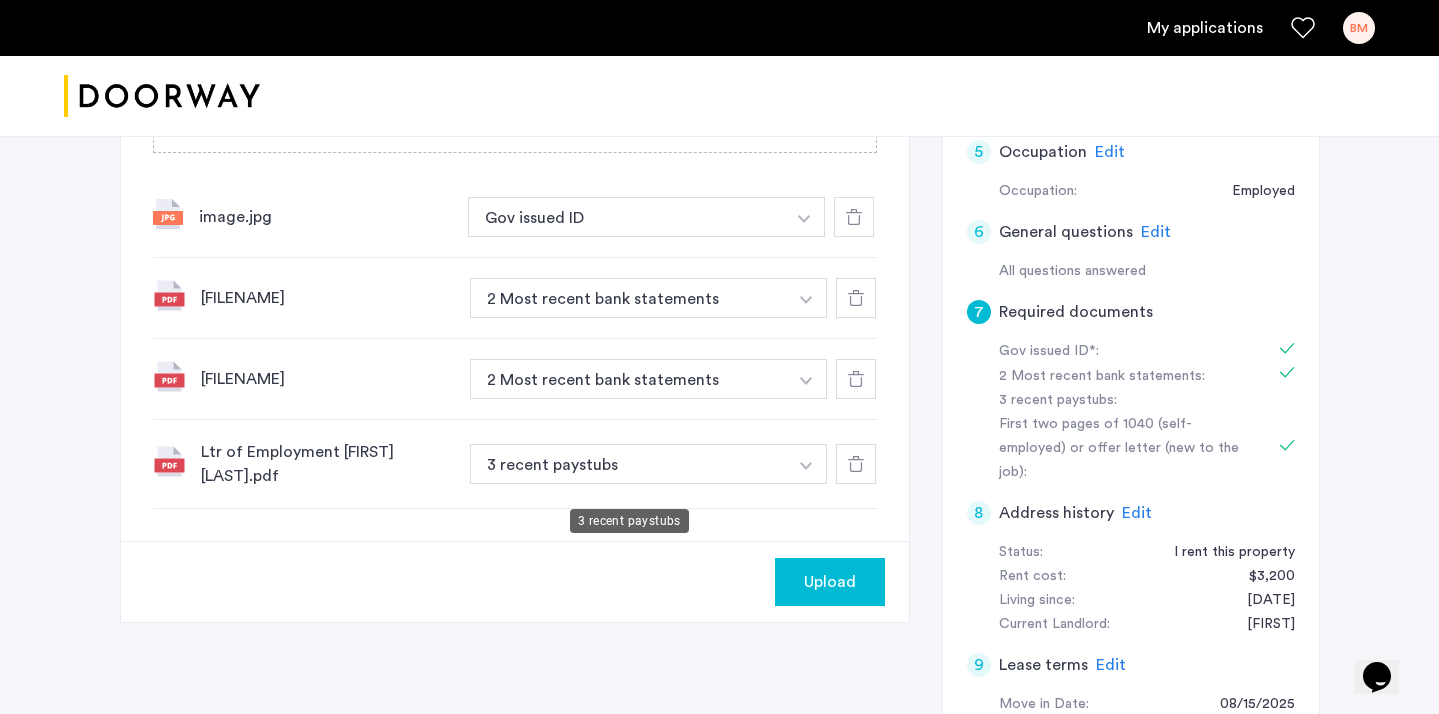 click on "3 recent paystubs" at bounding box center (629, 464) 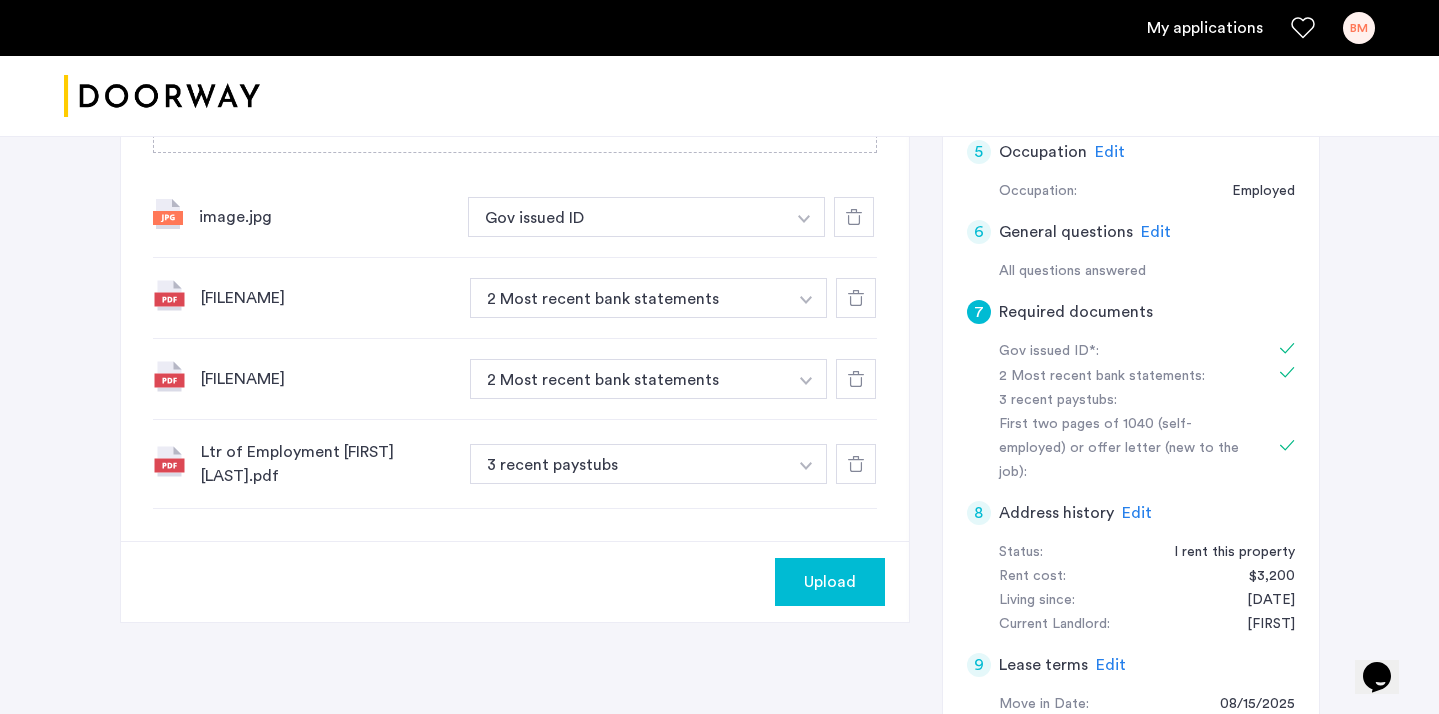 click at bounding box center [804, 217] 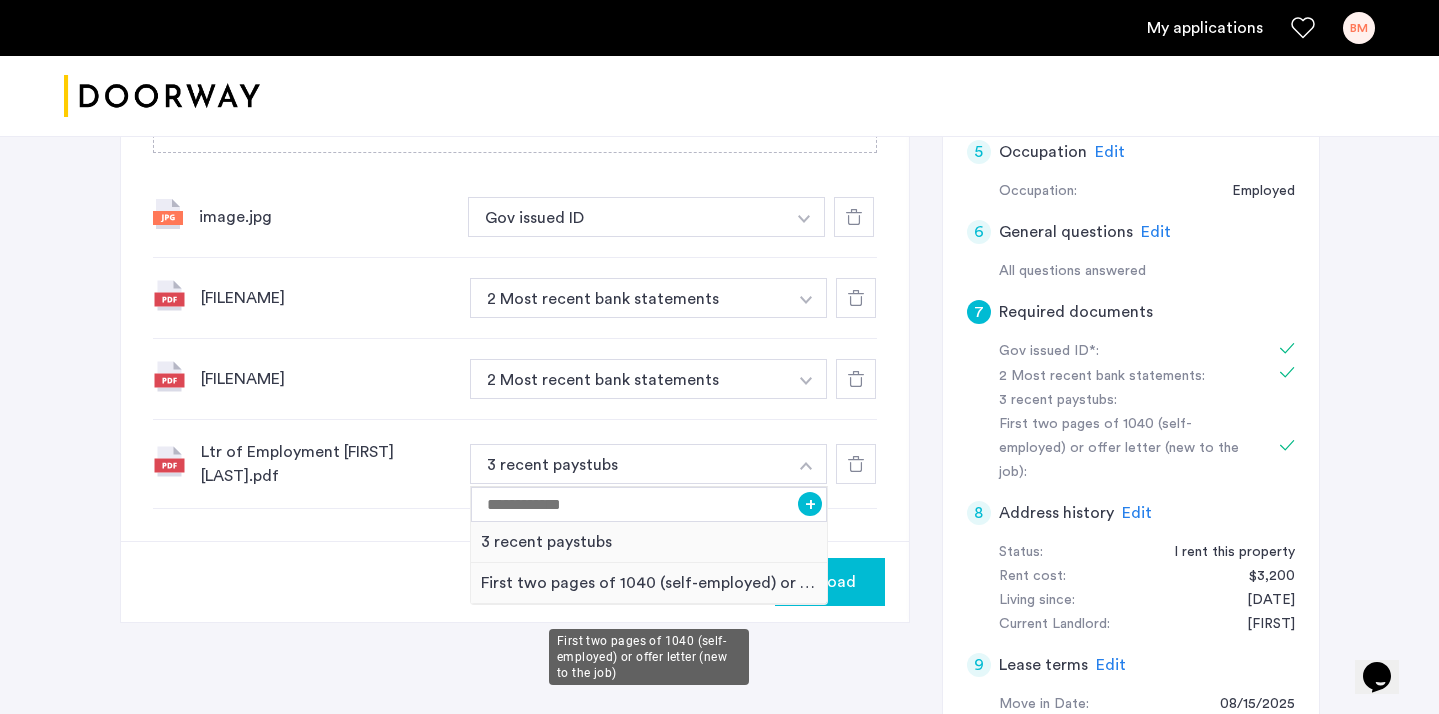click on "First two pages of 1040 (self-employed) or offer letter (new to the job)" at bounding box center [649, 583] 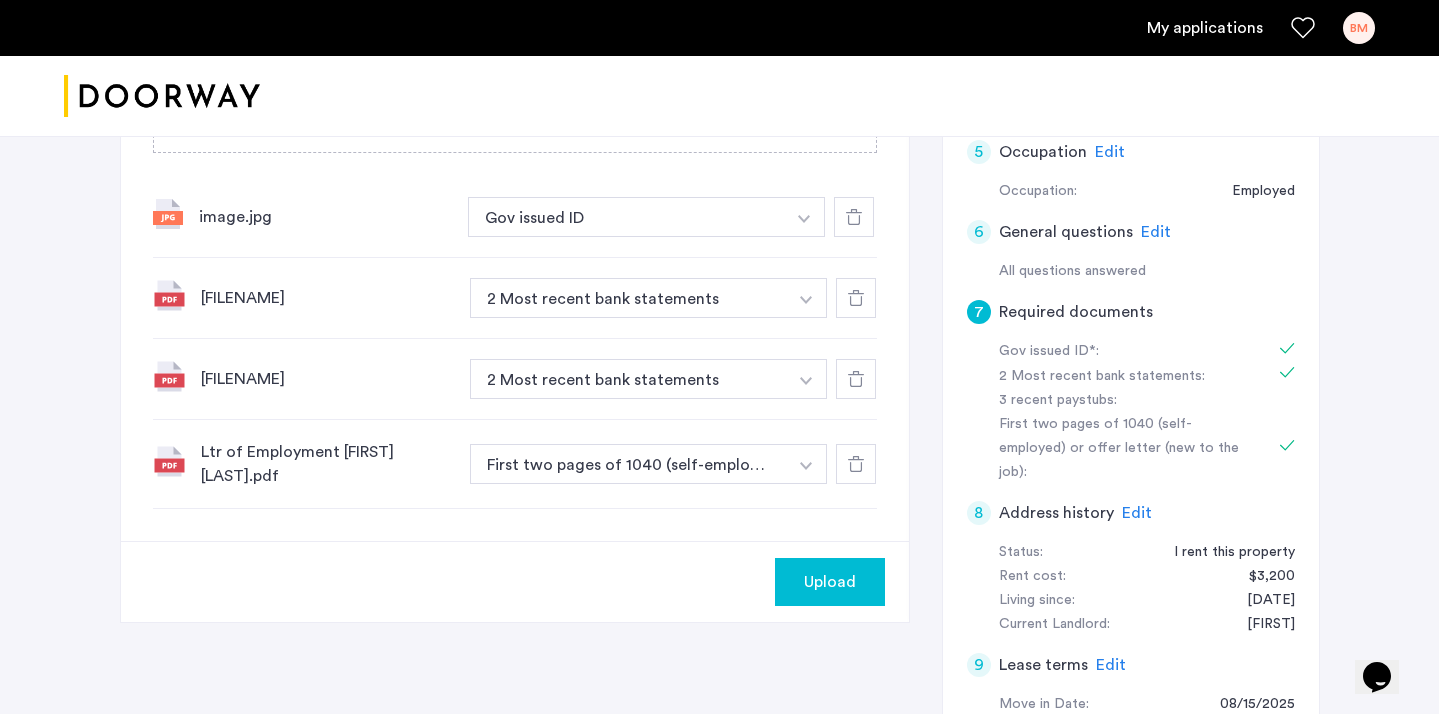 click on "Upload" 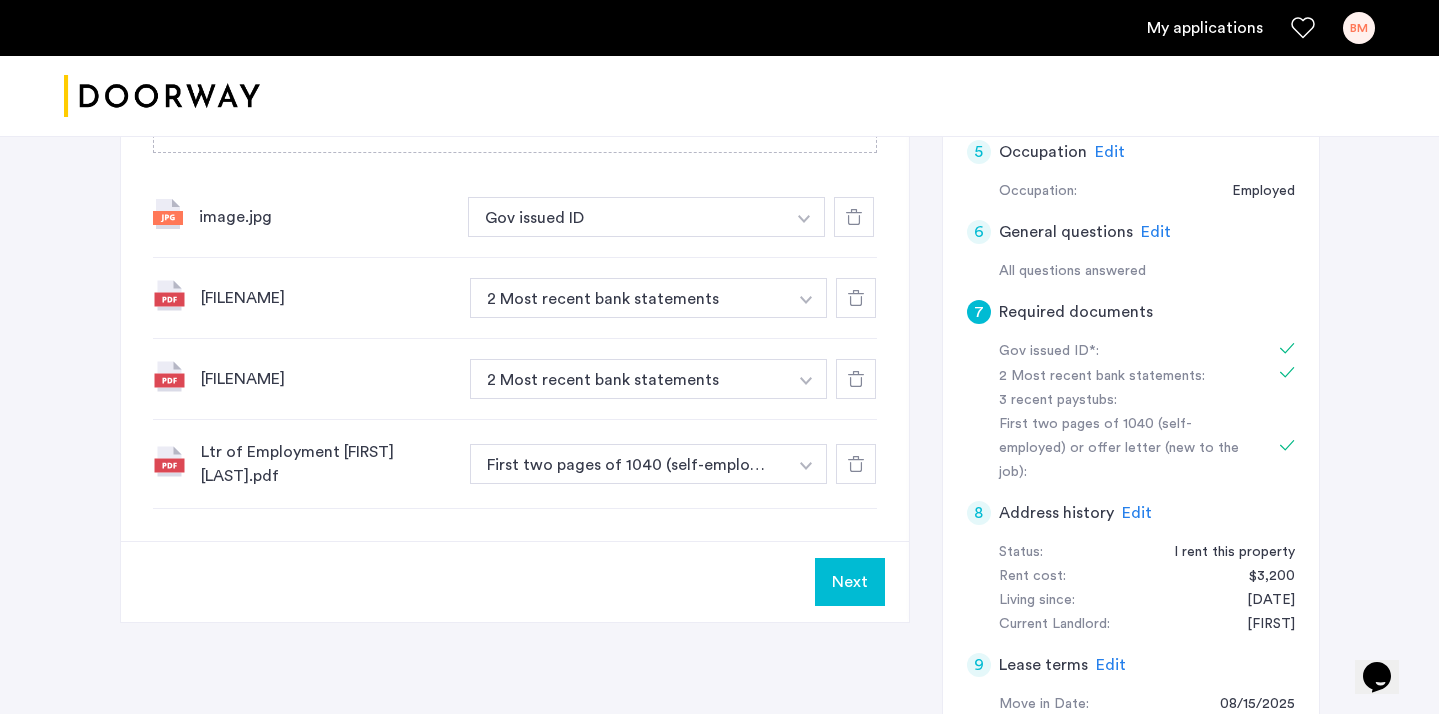 scroll, scrollTop: 0, scrollLeft: 0, axis: both 